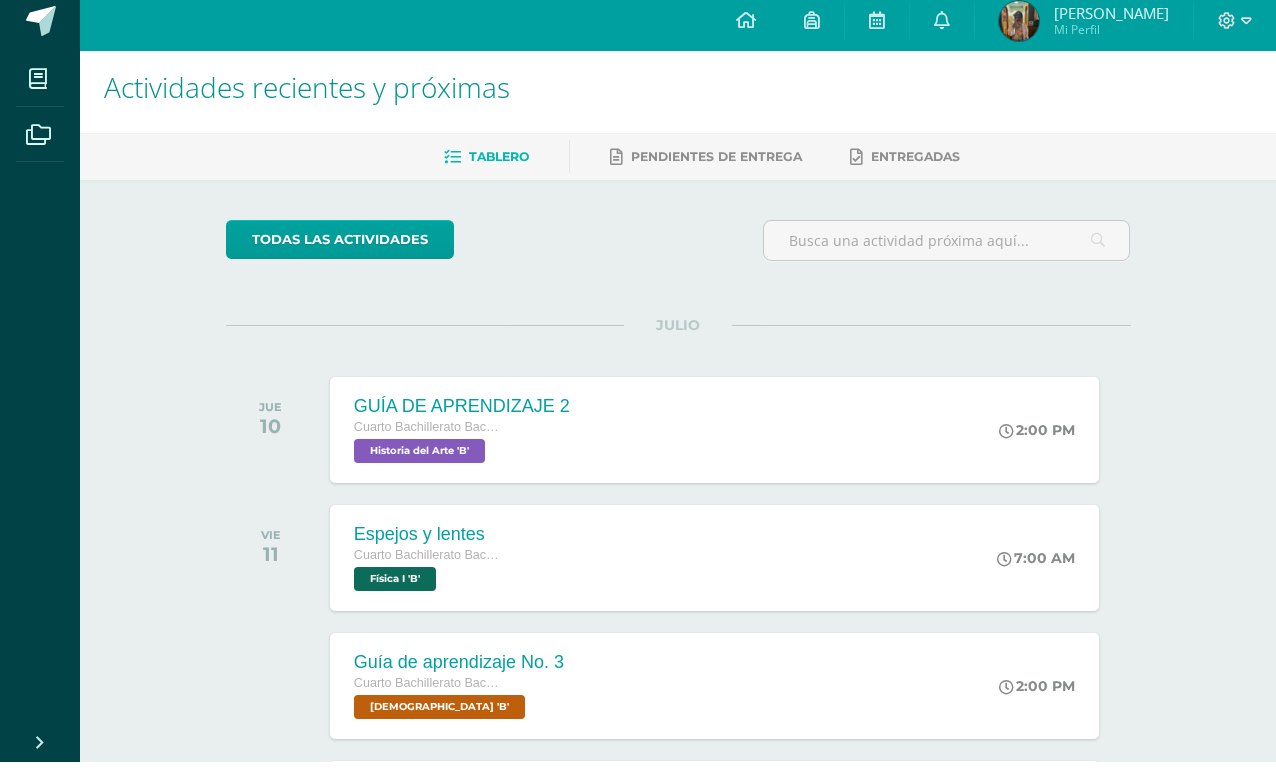 scroll, scrollTop: 9, scrollLeft: 0, axis: vertical 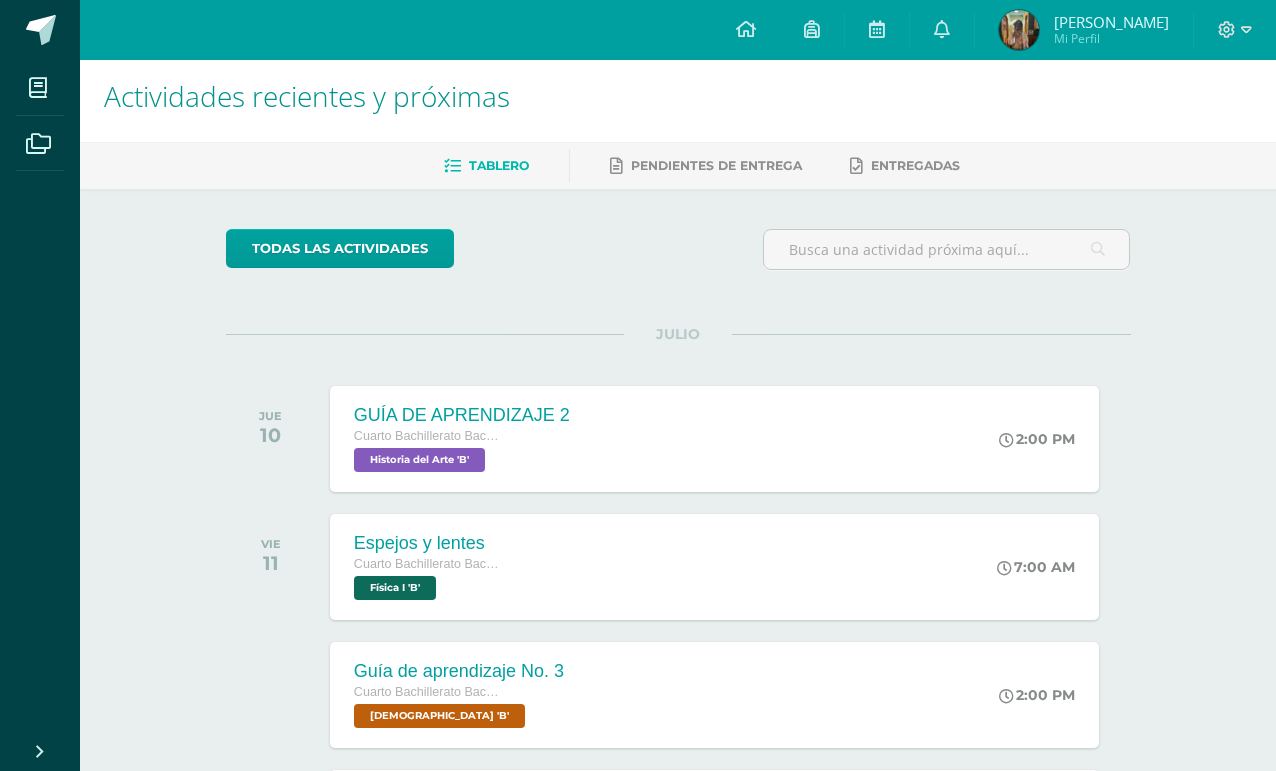 click at bounding box center [942, 29] 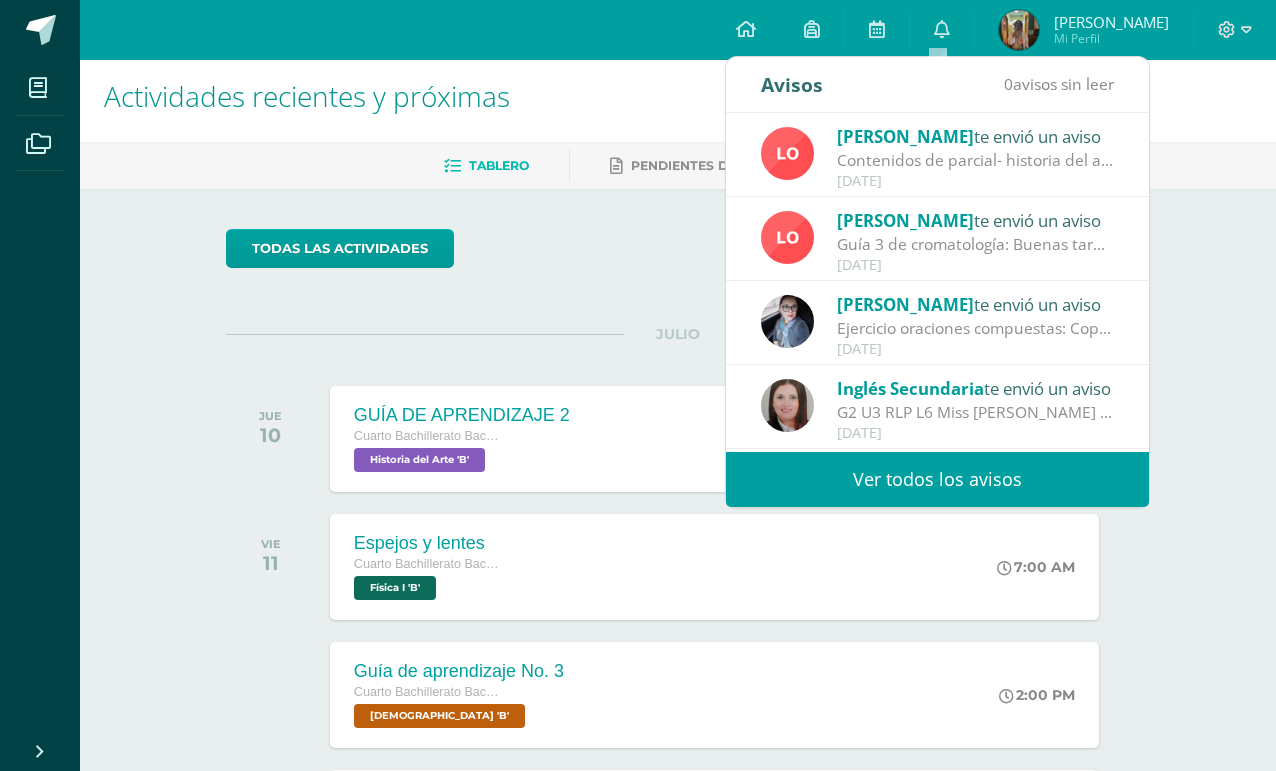 click on "Ver todos los avisos" at bounding box center [937, 479] 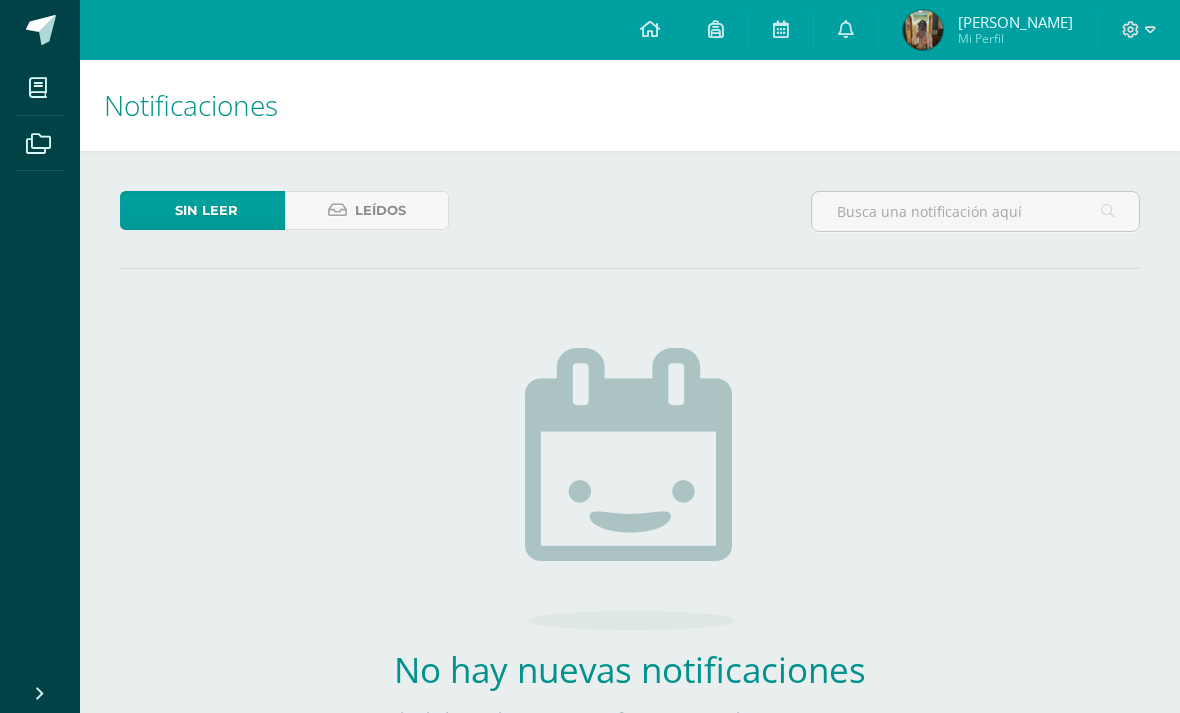 scroll, scrollTop: 0, scrollLeft: 0, axis: both 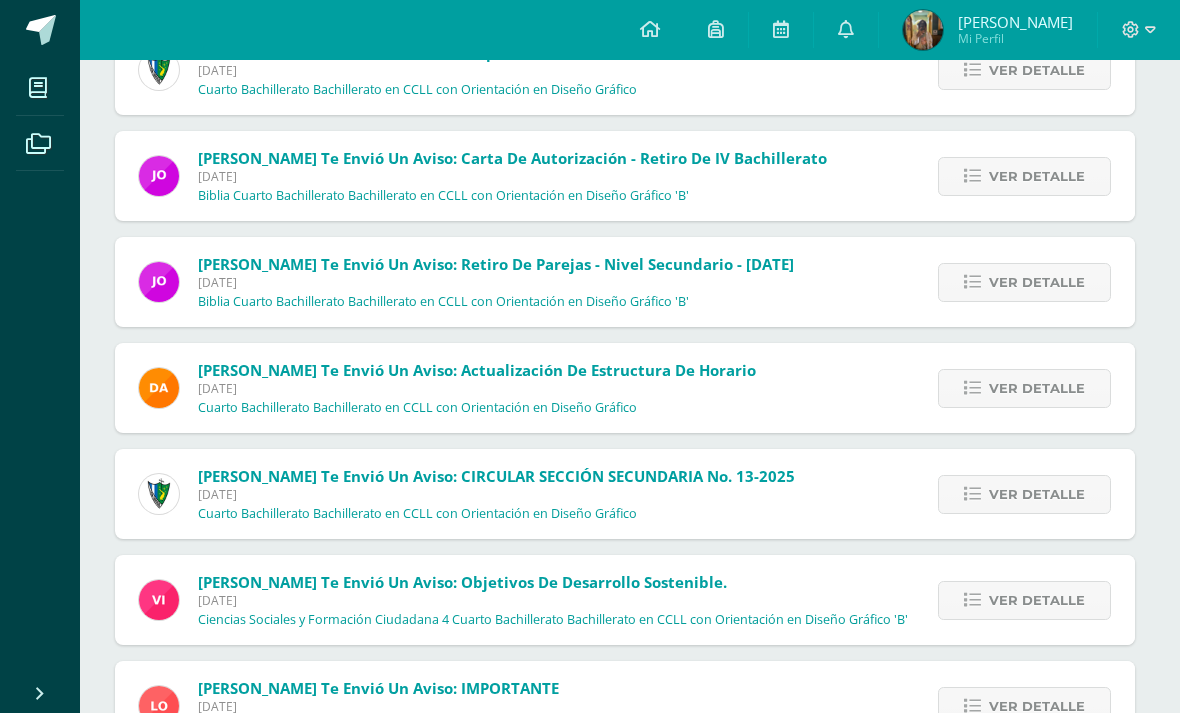 click on "Ver detalle" at bounding box center [1024, 388] 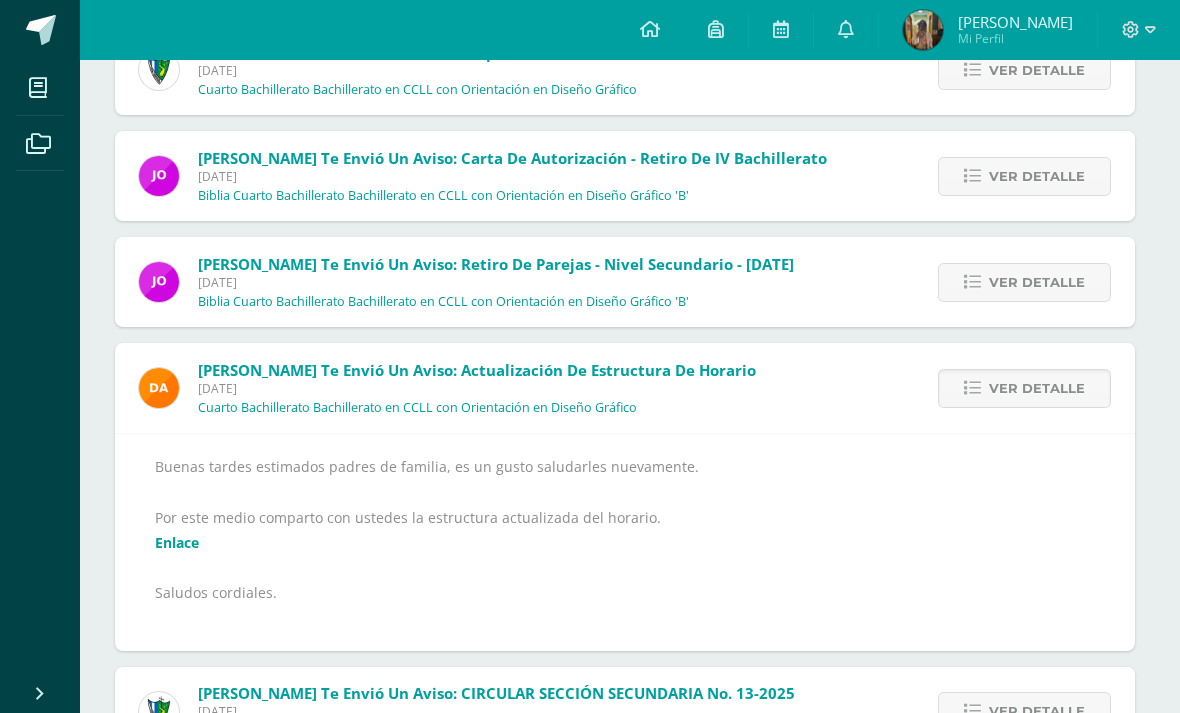 click on "Enlace" at bounding box center (177, 542) 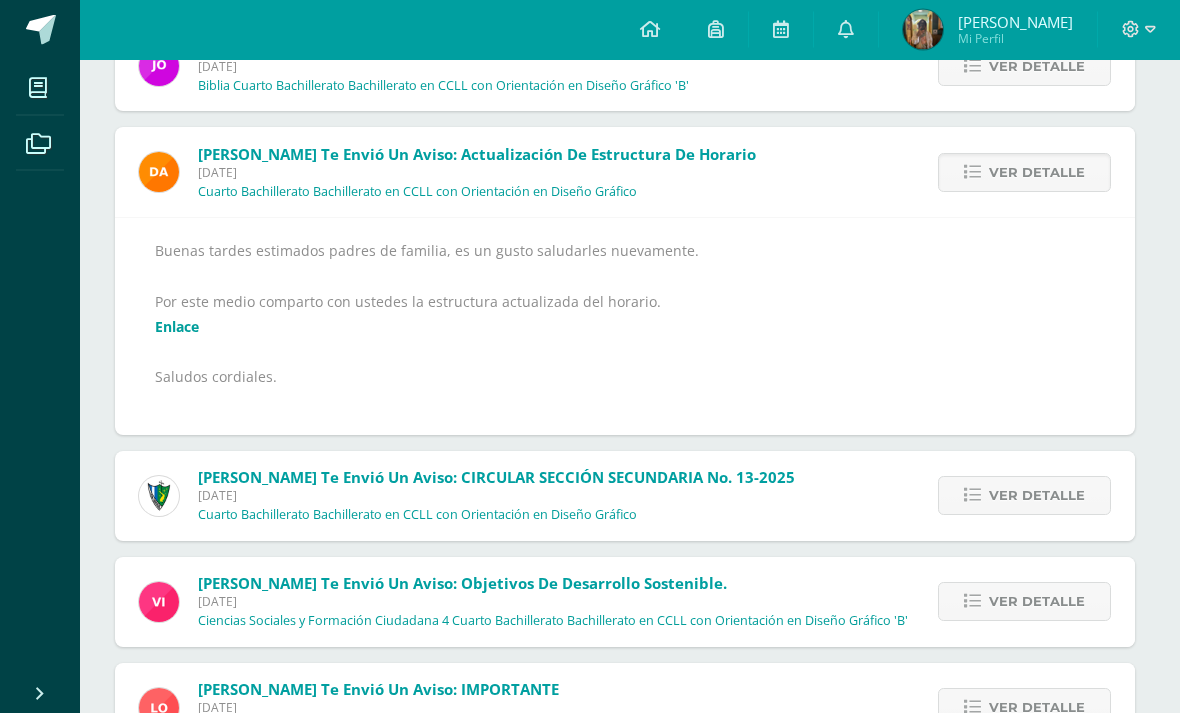 scroll, scrollTop: 1651, scrollLeft: 5, axis: both 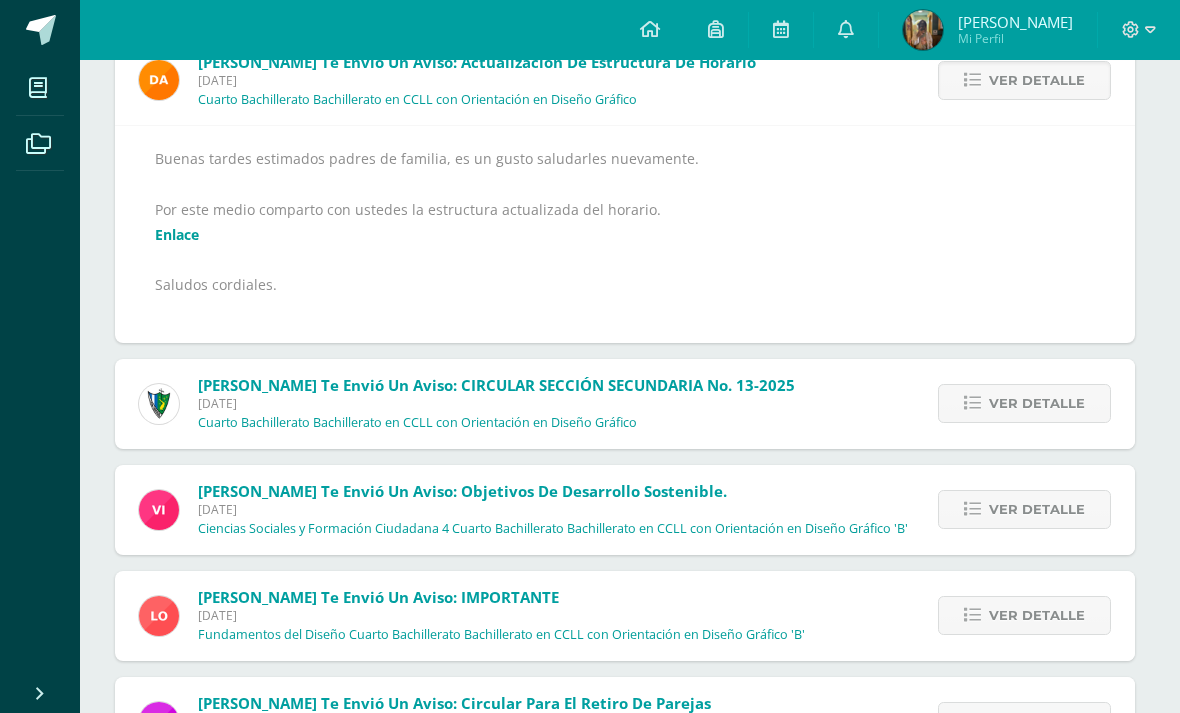 click at bounding box center [972, 403] 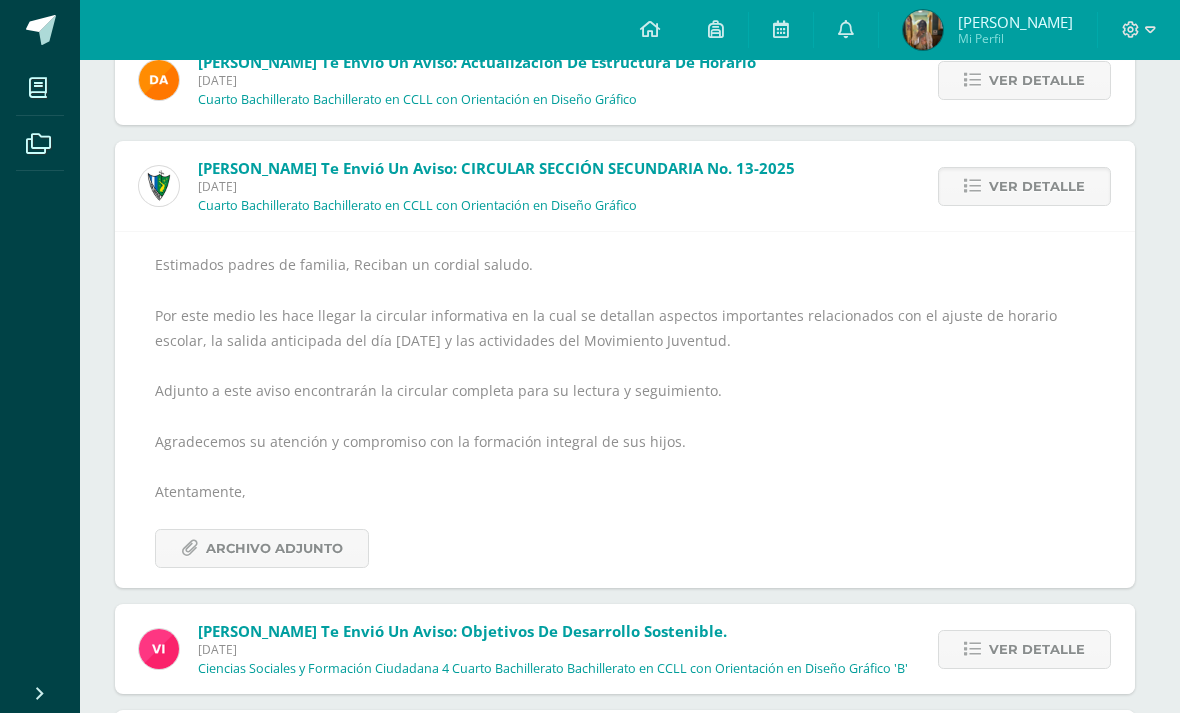click on "Archivo Adjunto" at bounding box center (274, 548) 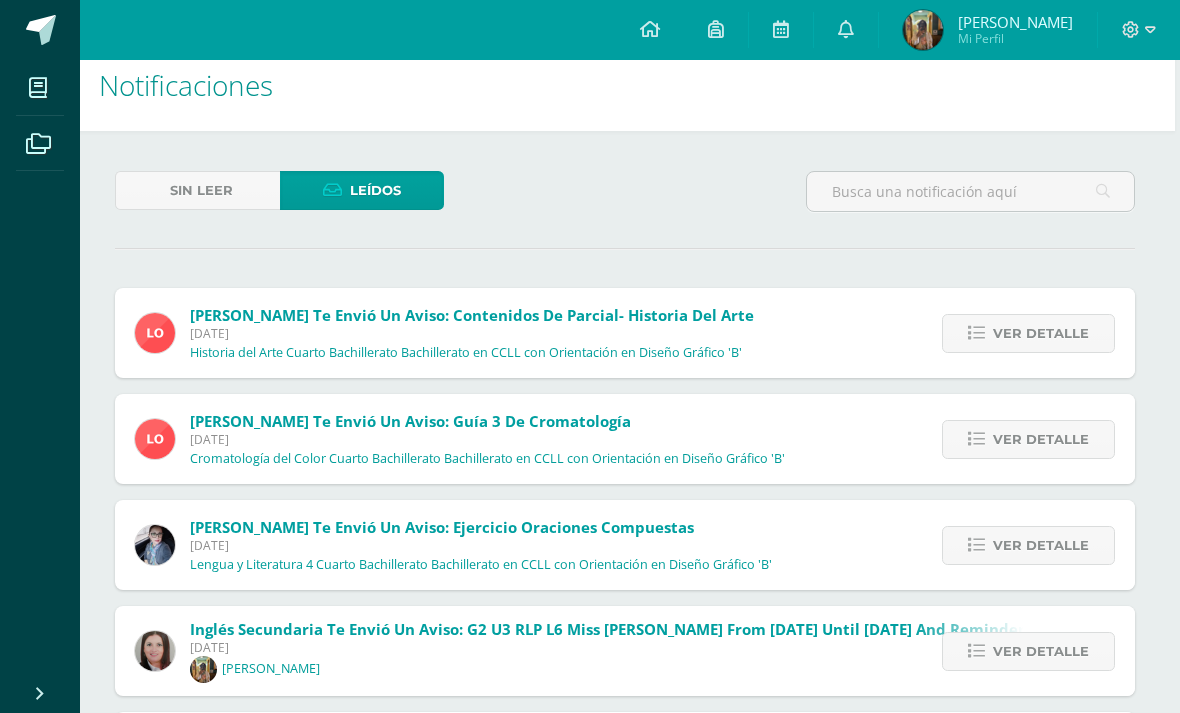 scroll, scrollTop: 0, scrollLeft: 5, axis: horizontal 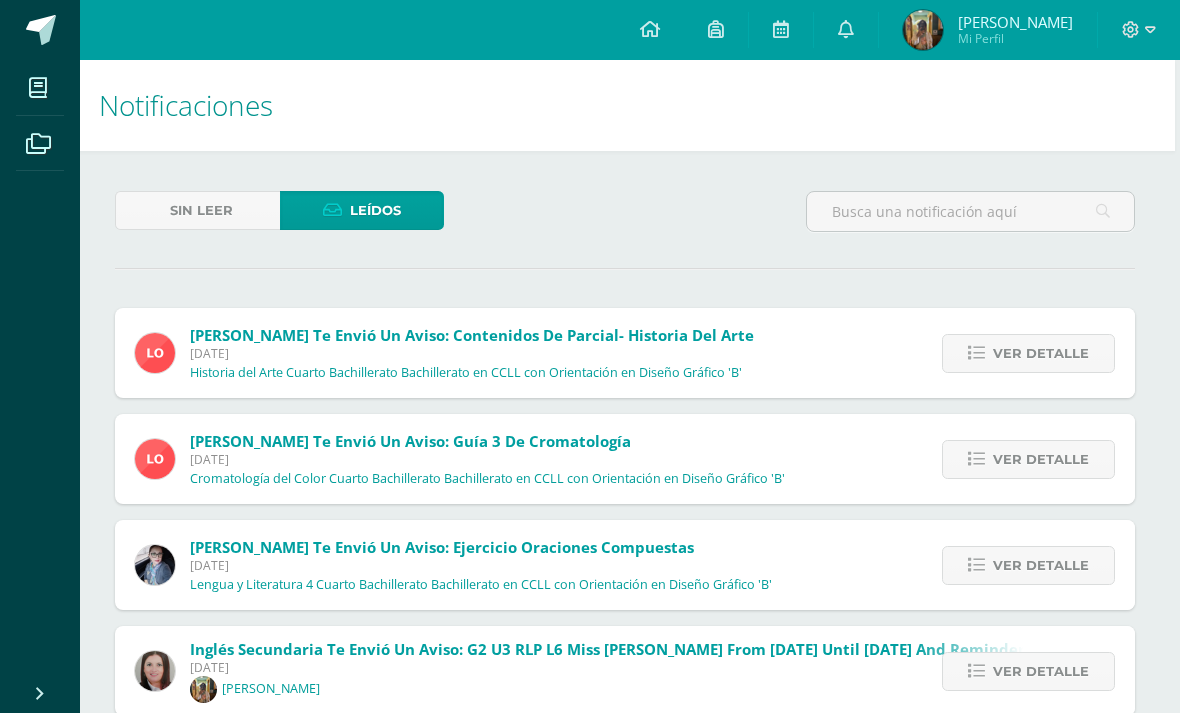 click on "Ver detalle" at bounding box center (1028, 459) 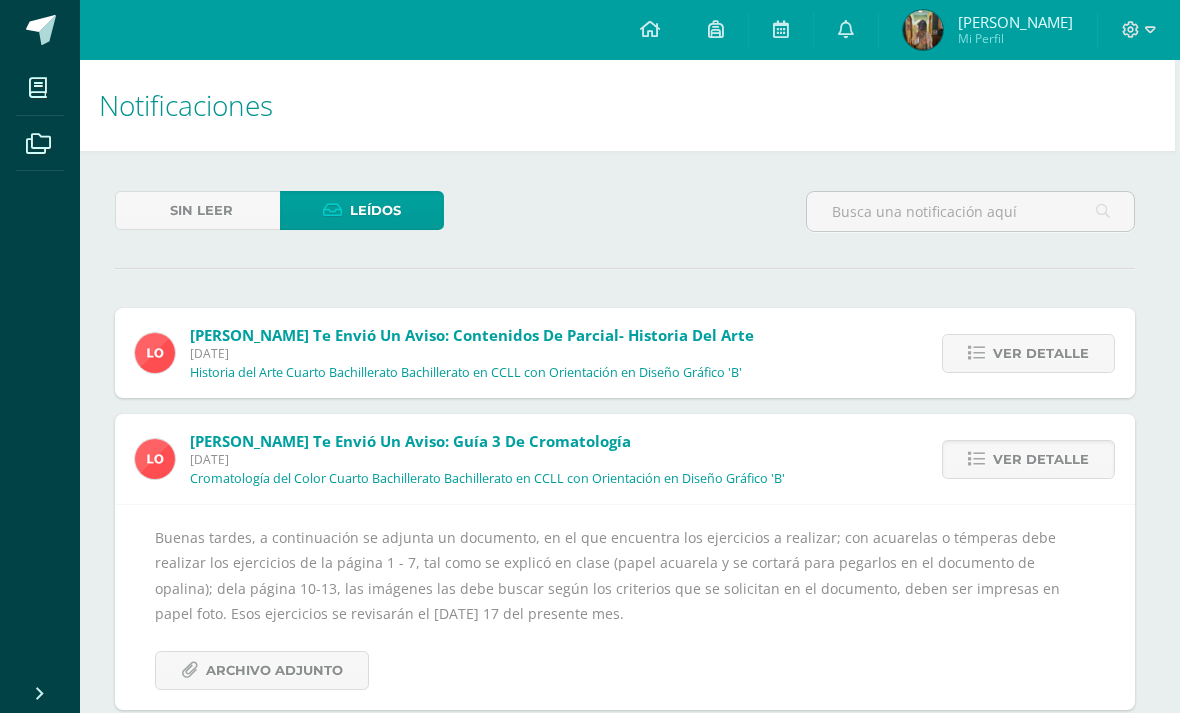 click on "Ver detalle" at bounding box center [1028, 459] 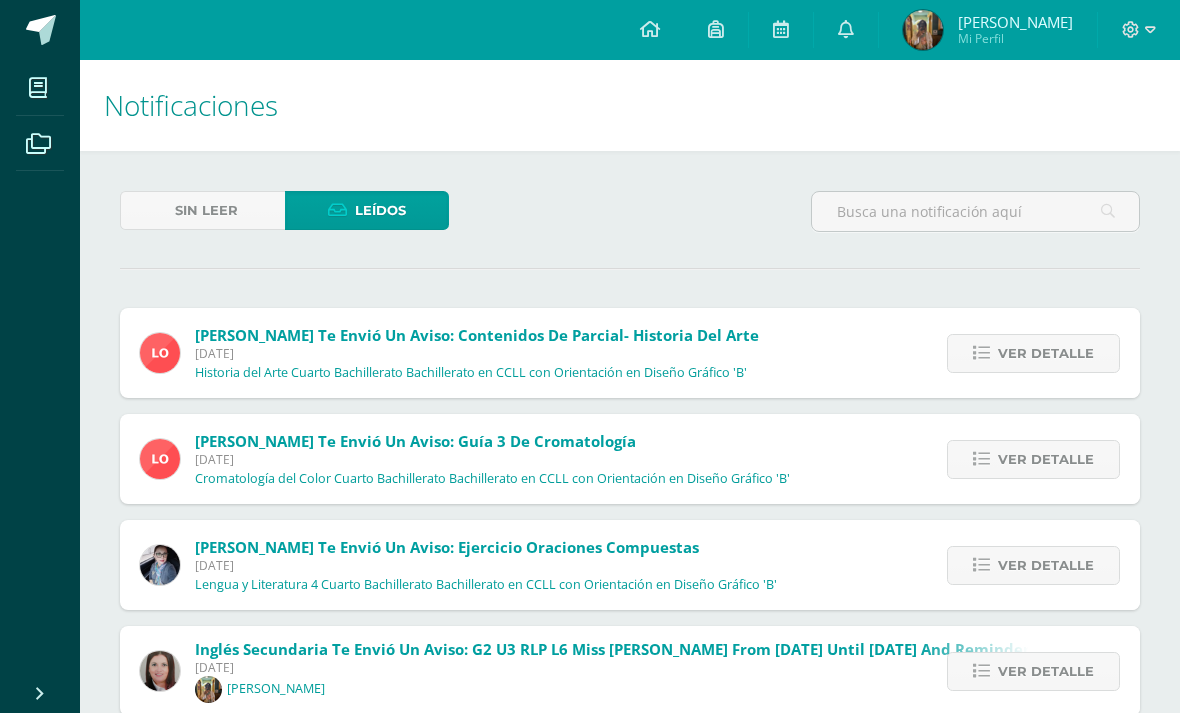 scroll, scrollTop: 0, scrollLeft: 5, axis: horizontal 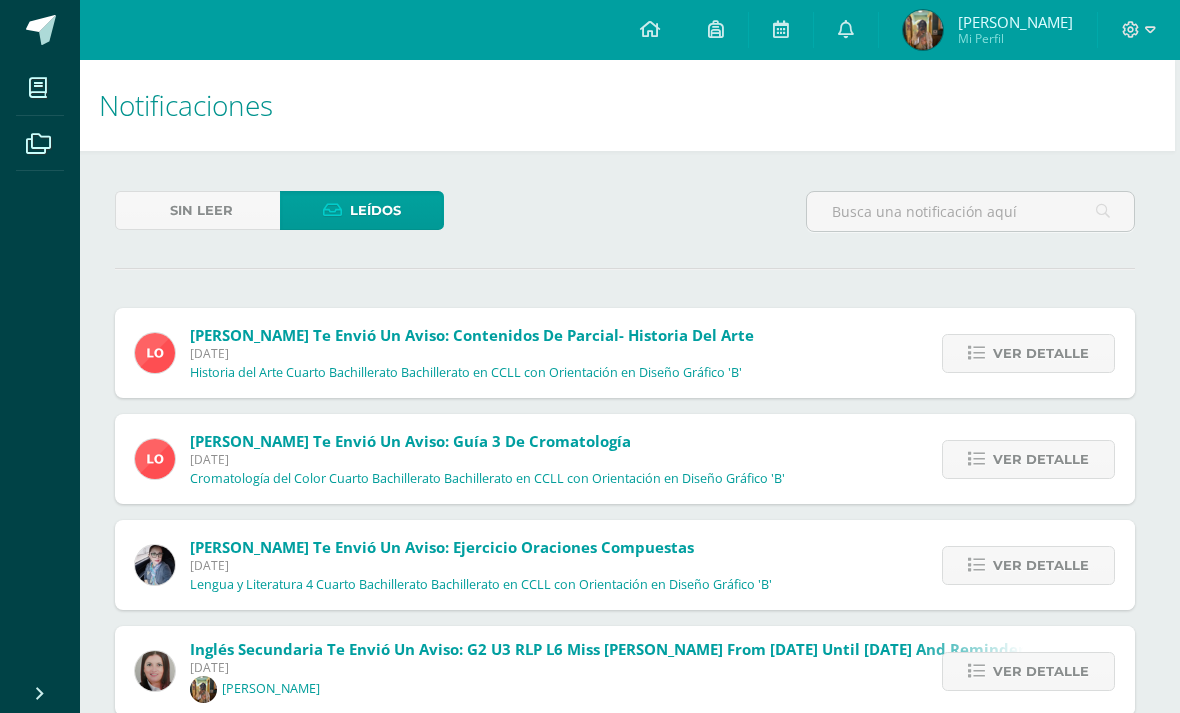 click at bounding box center (650, 30) 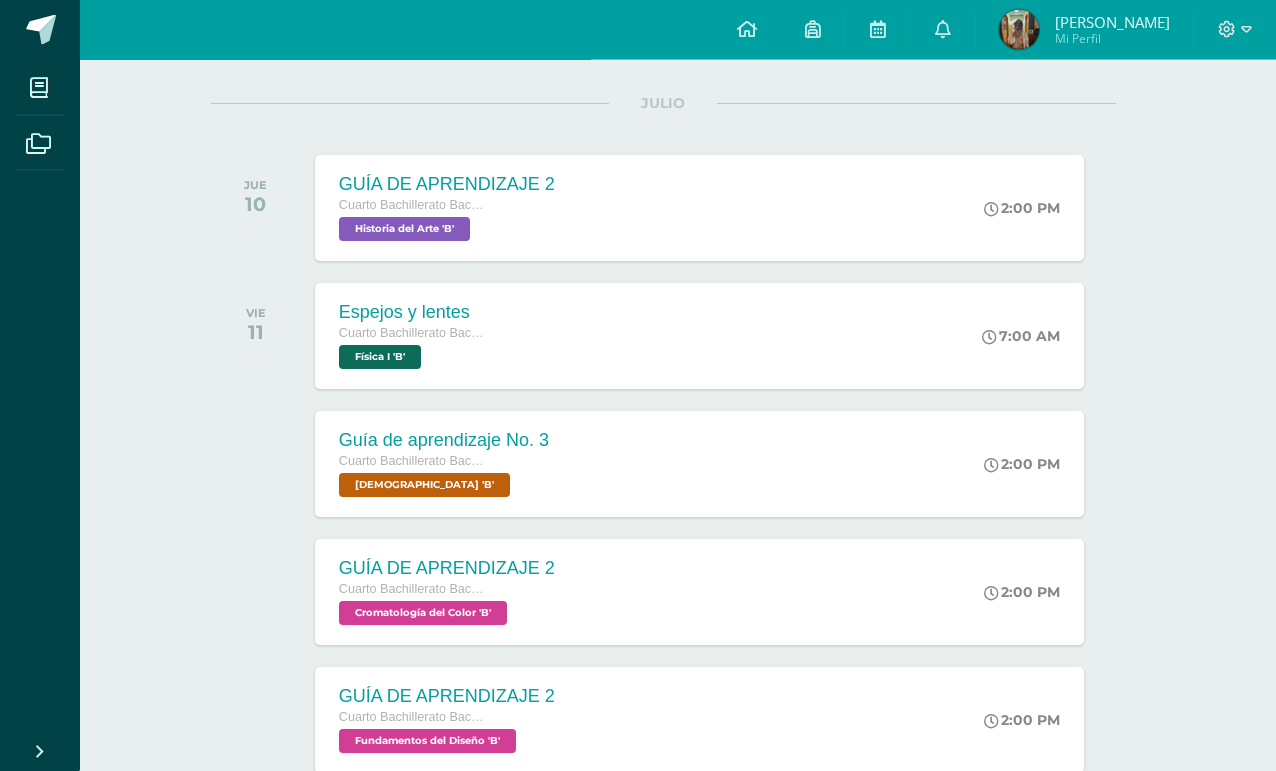 scroll, scrollTop: 242, scrollLeft: 15, axis: both 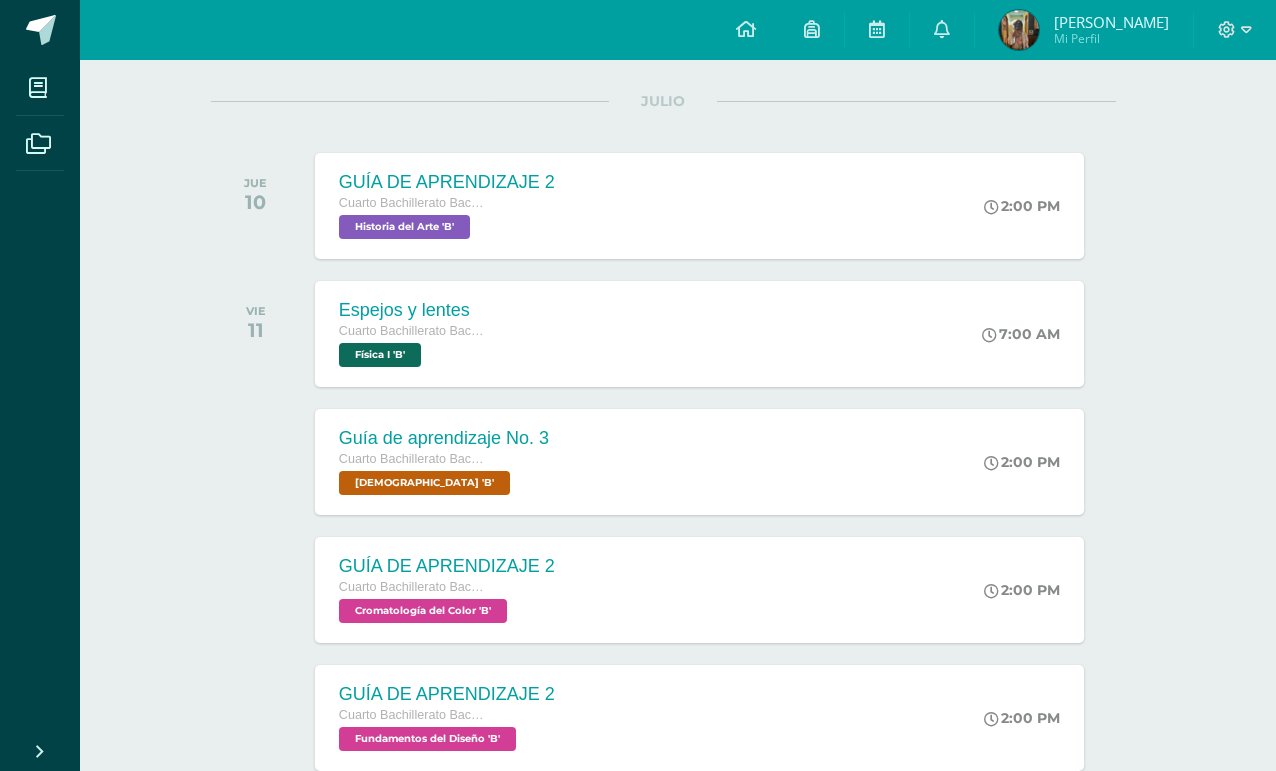 click on "GUÍA DE APRENDIZAJE 2
Cuarto Bachillerato Bachillerato en CCLL con Orientación en Diseño Gráfico
Historia del Arte 'B'
2:00 PM
GUÍA DE APRENDIZAJE 2
Historia del Arte
Cargando contenido" at bounding box center [699, 206] 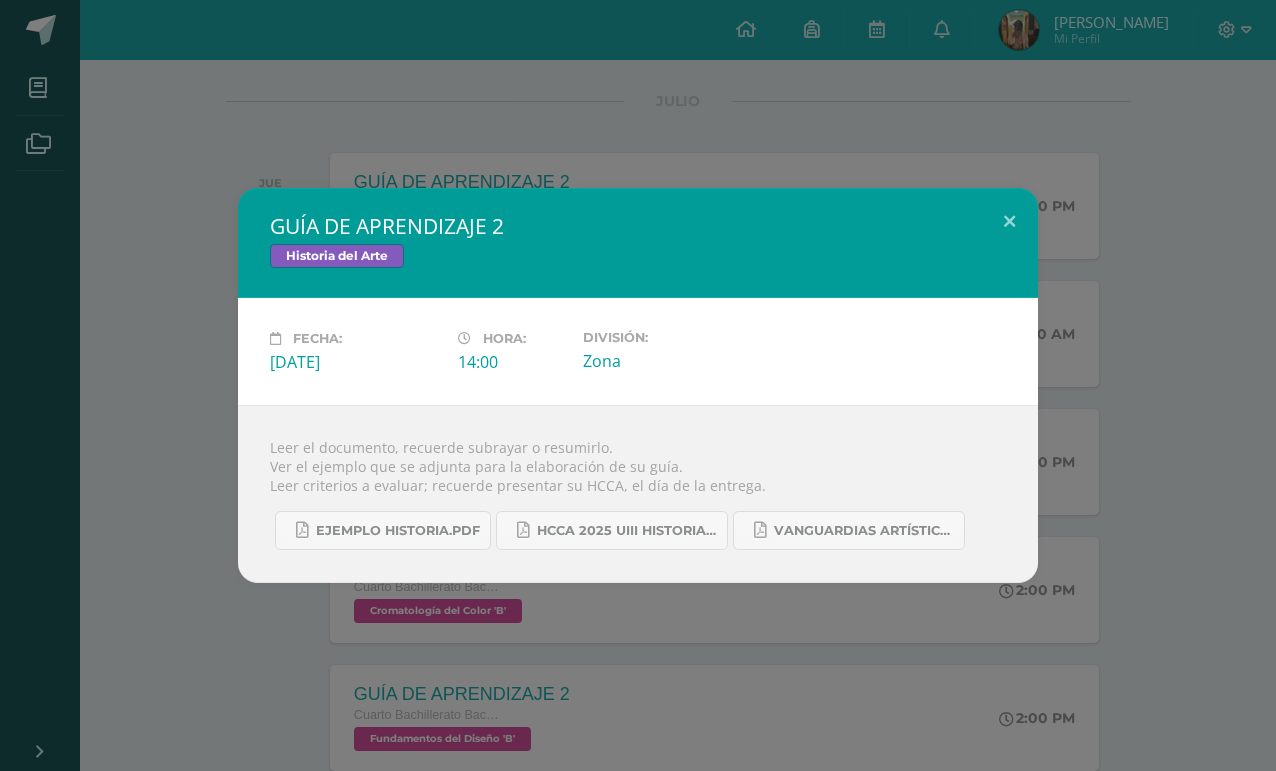 click on "GUÍA DE APRENDIZAJE 2
Historia del Arte
Fecha:
[DATE][PERSON_NAME]:
14:00
División:" at bounding box center (638, 385) 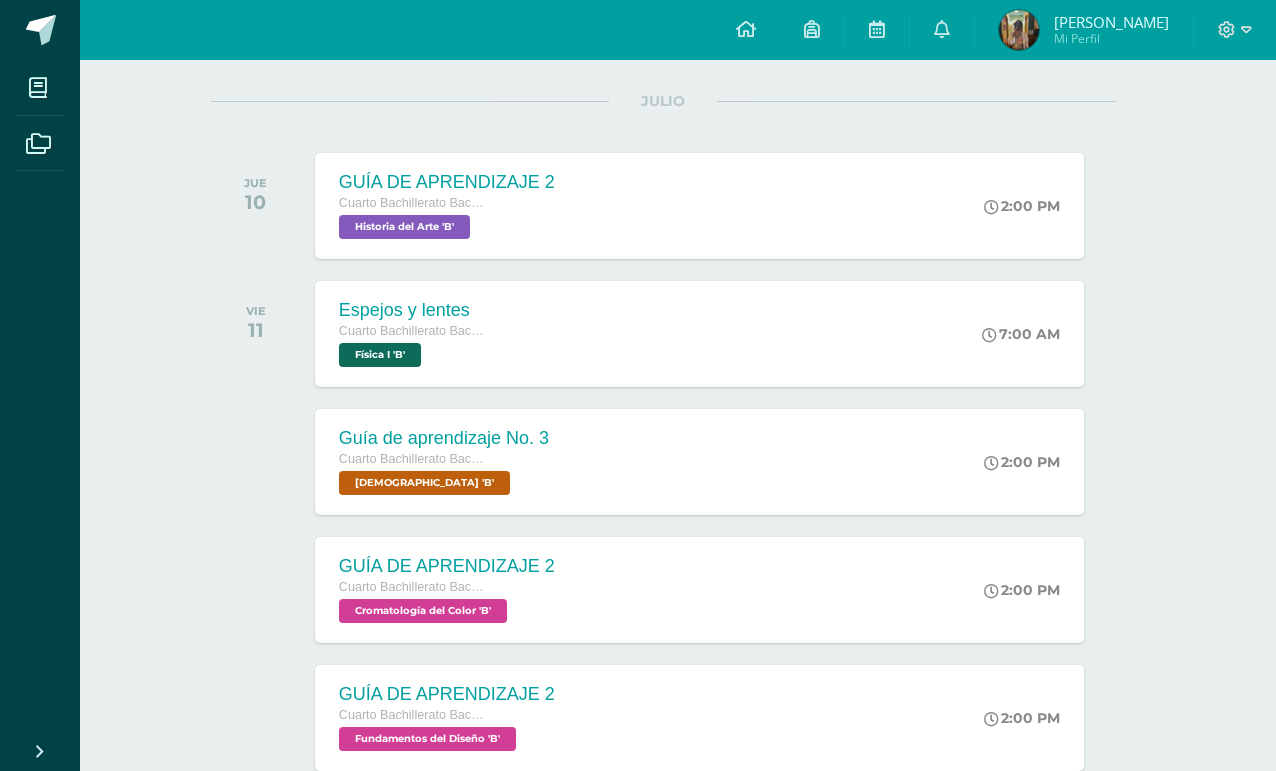 click on "GUÍA DE APRENDIZAJE 2
Cuarto Bachillerato Bachillerato en CCLL con Orientación en Diseño Gráfico
Fundamentos del Diseño 'B'
2:00 PM
GUÍA DE APRENDIZAJE 2
Fundamentos del Diseño
Cargando contenido" at bounding box center [699, 718] 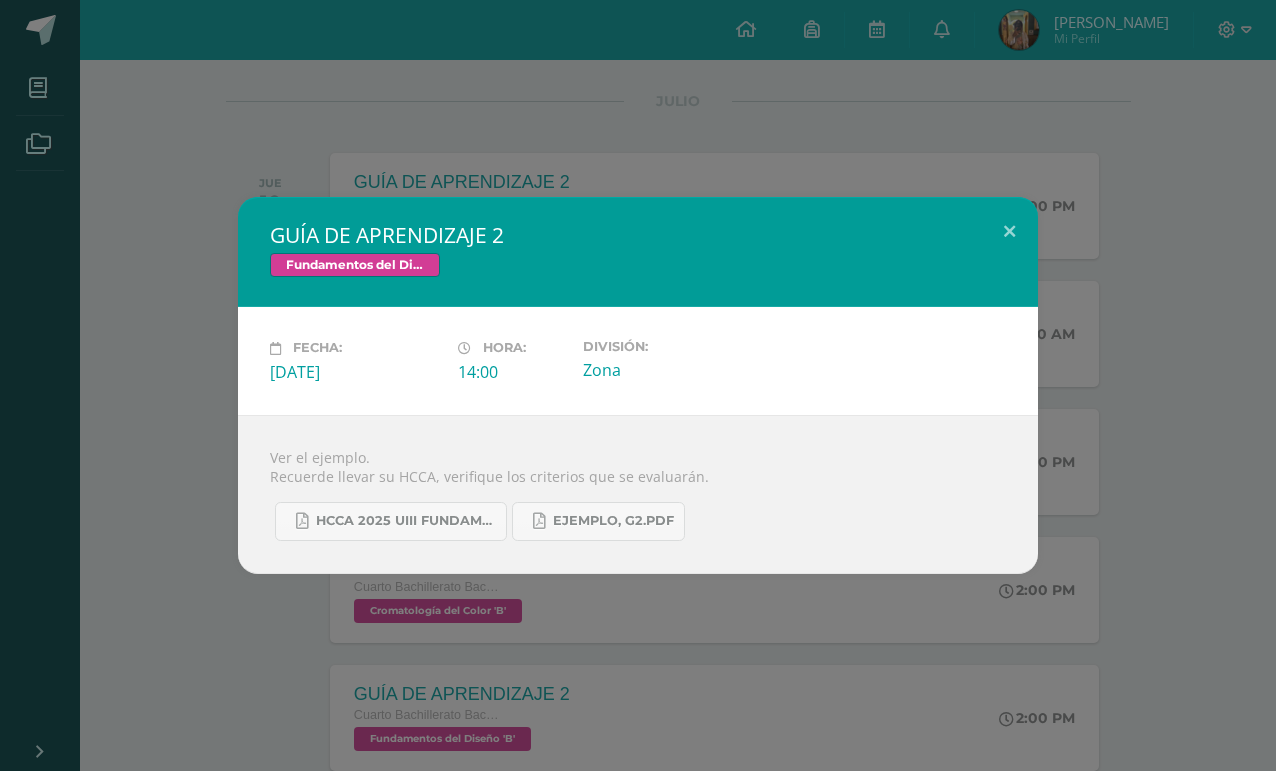 click on "HCCA 2025 UIII FUNDAMENTOS DEL DISEÑO.pdf" at bounding box center [406, 521] 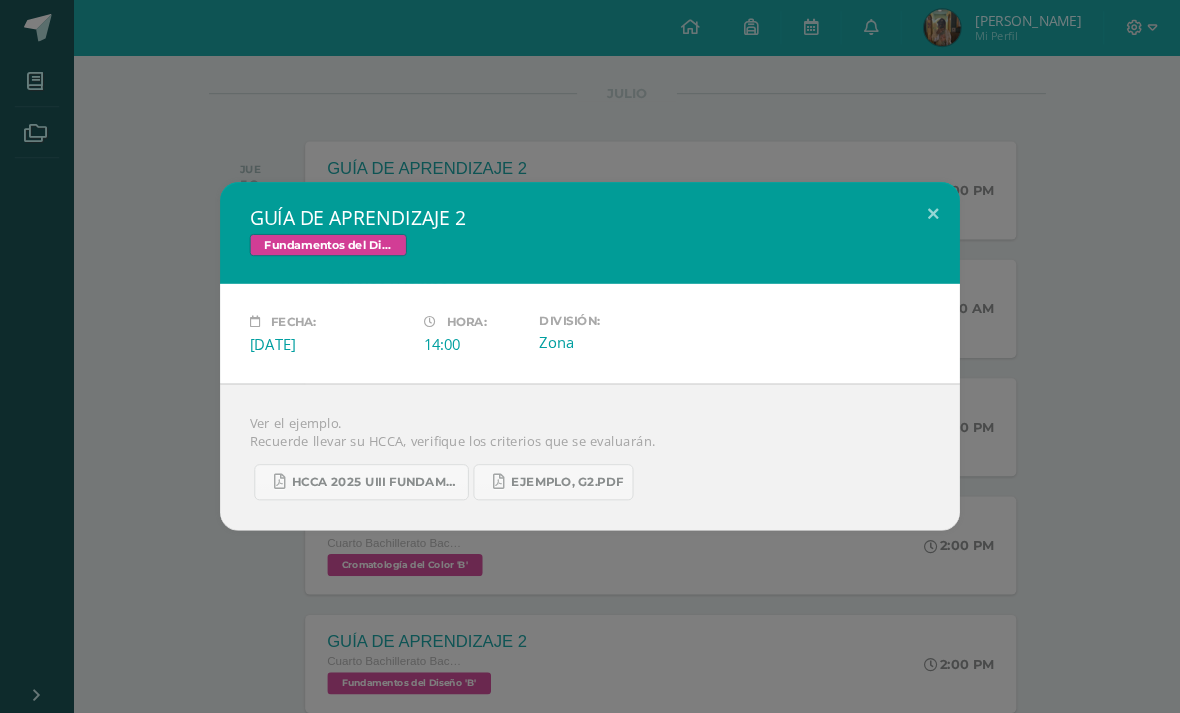 scroll, scrollTop: 306, scrollLeft: 0, axis: vertical 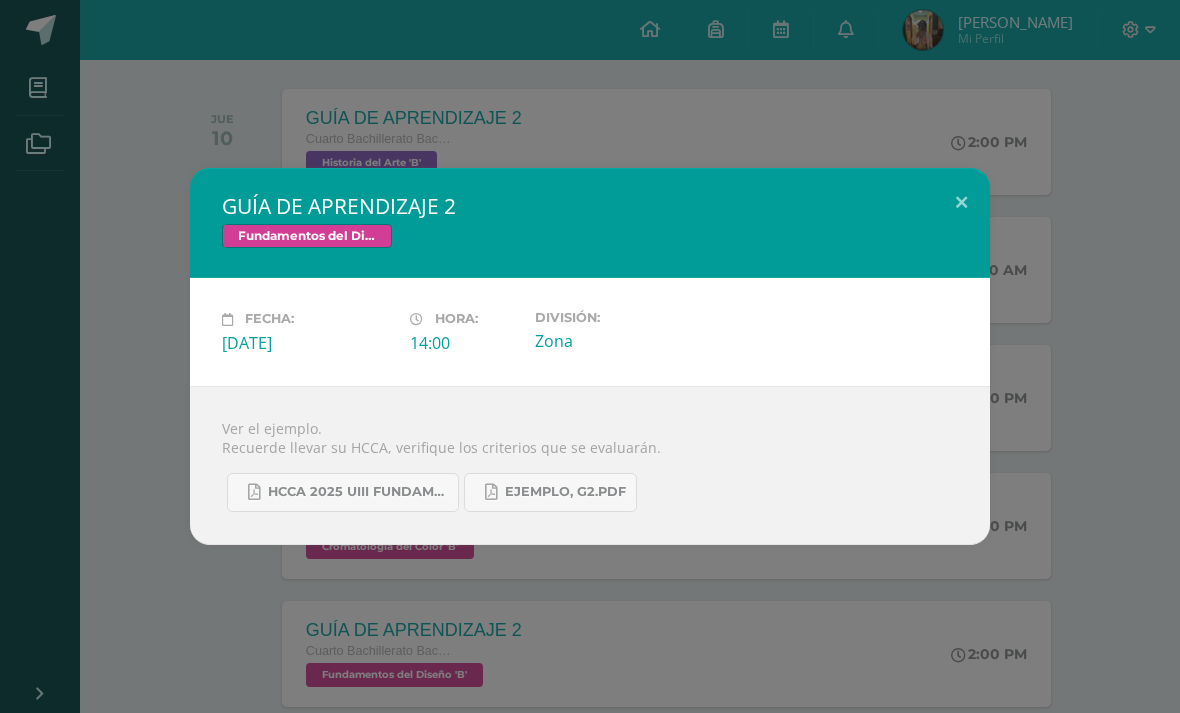 click on "GUÍA DE APRENDIZAJE 2
Fundamentos del Diseño
Fecha:
[DATE][PERSON_NAME]:
14:00
División:" at bounding box center (590, 356) 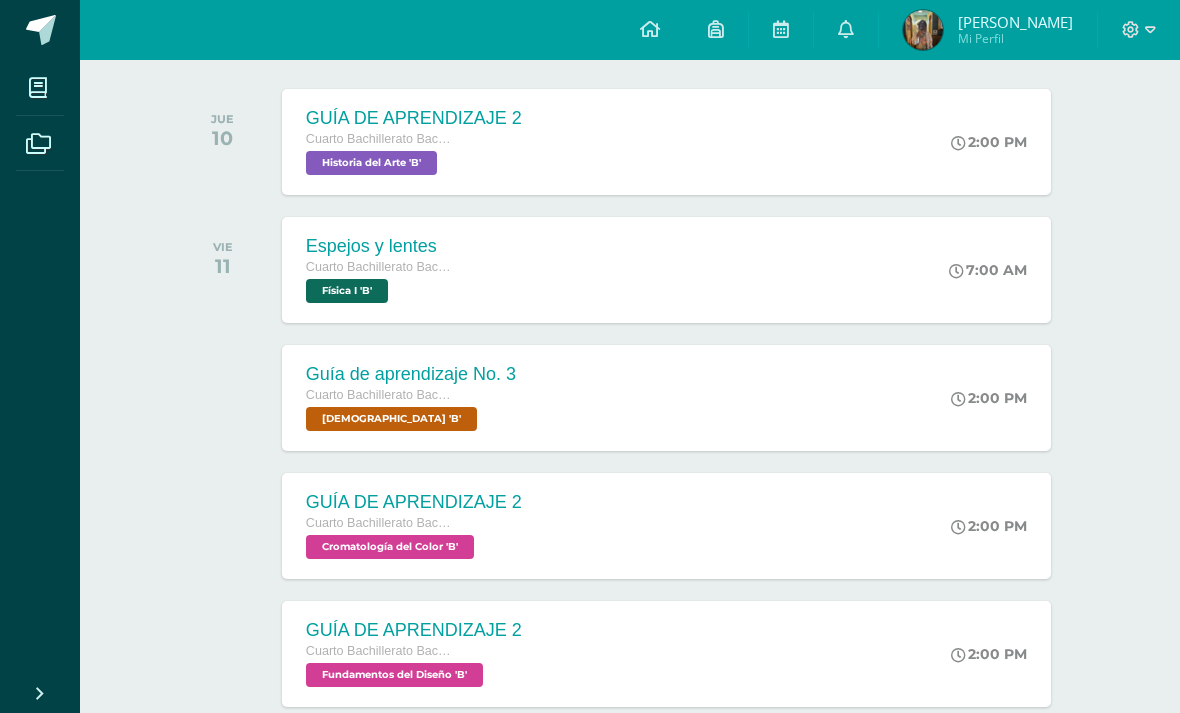 click on "GUÍA DE APRENDIZAJE 2
Cuarto Bachillerato Bachillerato en CCLL con Orientación en Diseño Gráfico
Cromatología del Color 'B'
2:00 PM
GUÍA DE APRENDIZAJE 2
Cromatología del Color
Cargando contenido" at bounding box center [666, 526] 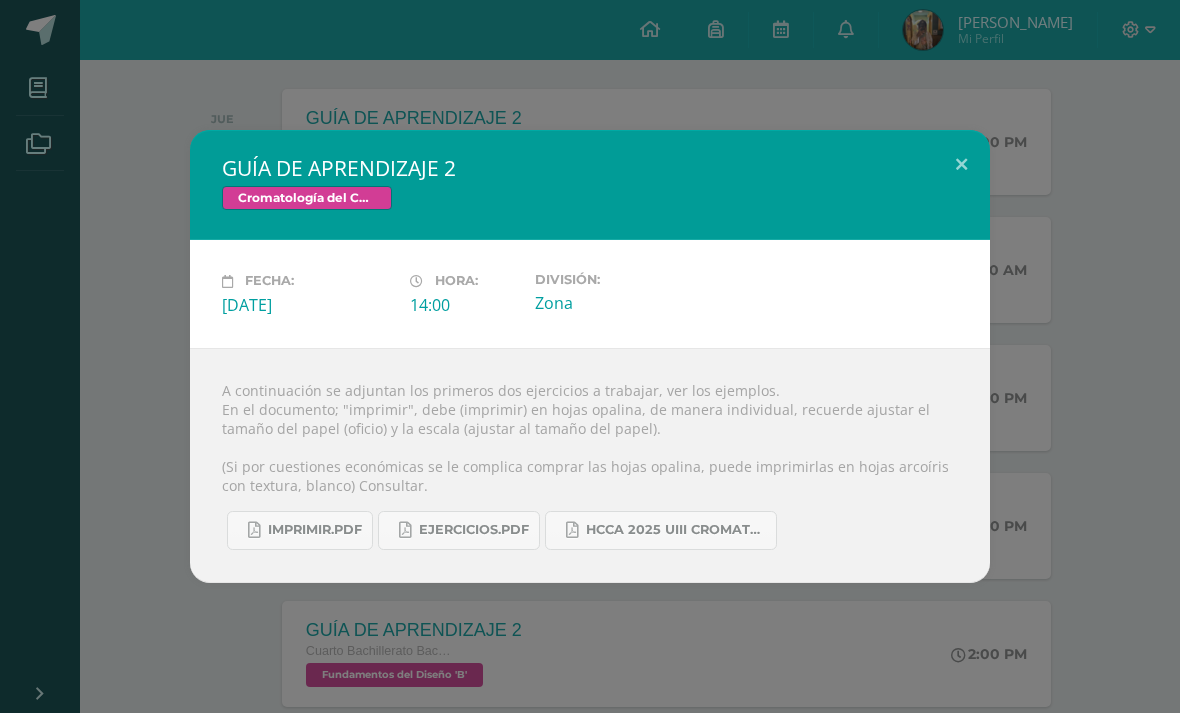 click on "GUÍA DE APRENDIZAJE 2
Cromatología del Color
Fecha:
[DATE][PERSON_NAME]:
14:00
División:" at bounding box center [590, 356] 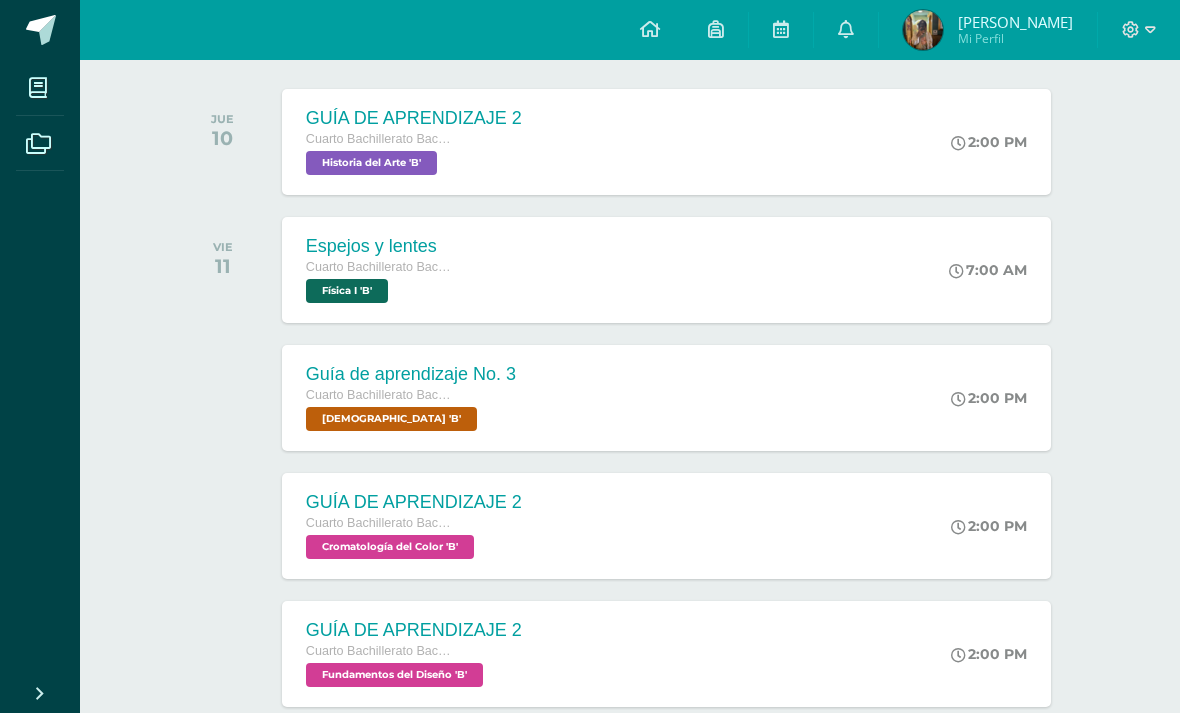 click on "Espejos y lentes
Cuarto Bachillerato Bachillerato en CCLL con Orientación en Diseño Gráfico
Física I 'B'
7:00 AM
Espejos y lentes
Física I
Cargando contenido" at bounding box center (666, 270) 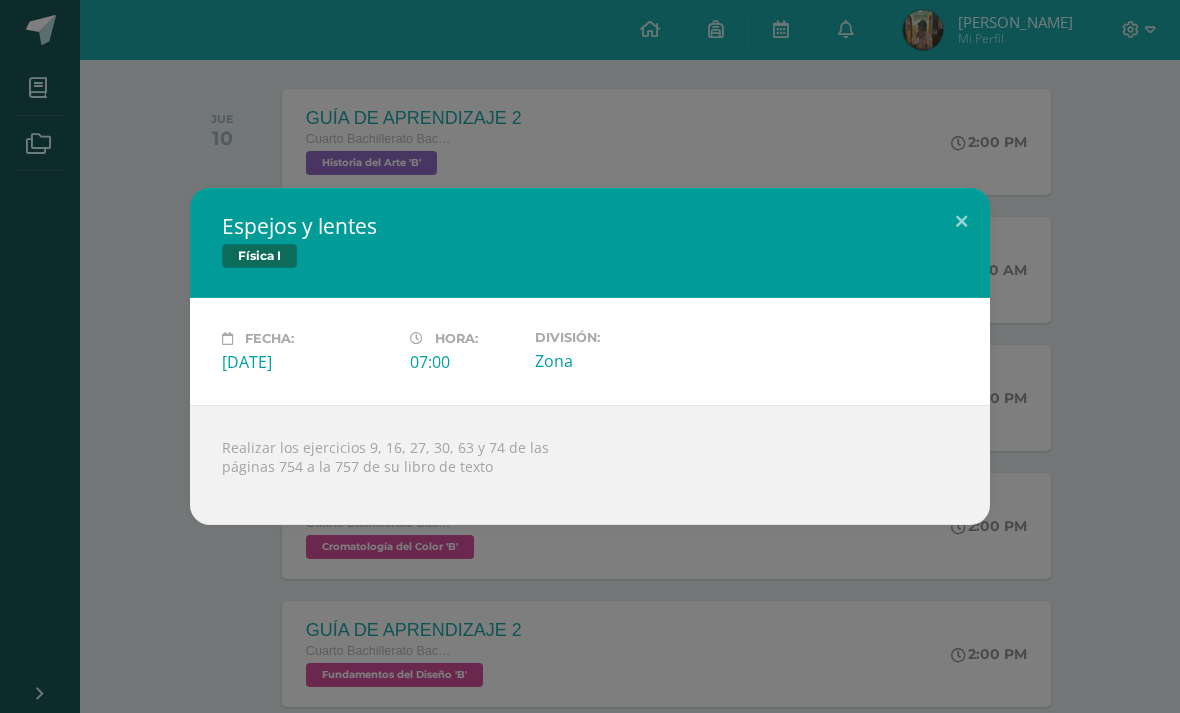 click on "Espejos y lentes
Física I
Fecha:
[DATE][PERSON_NAME]:
07:00
División:
Zona" at bounding box center [590, 356] 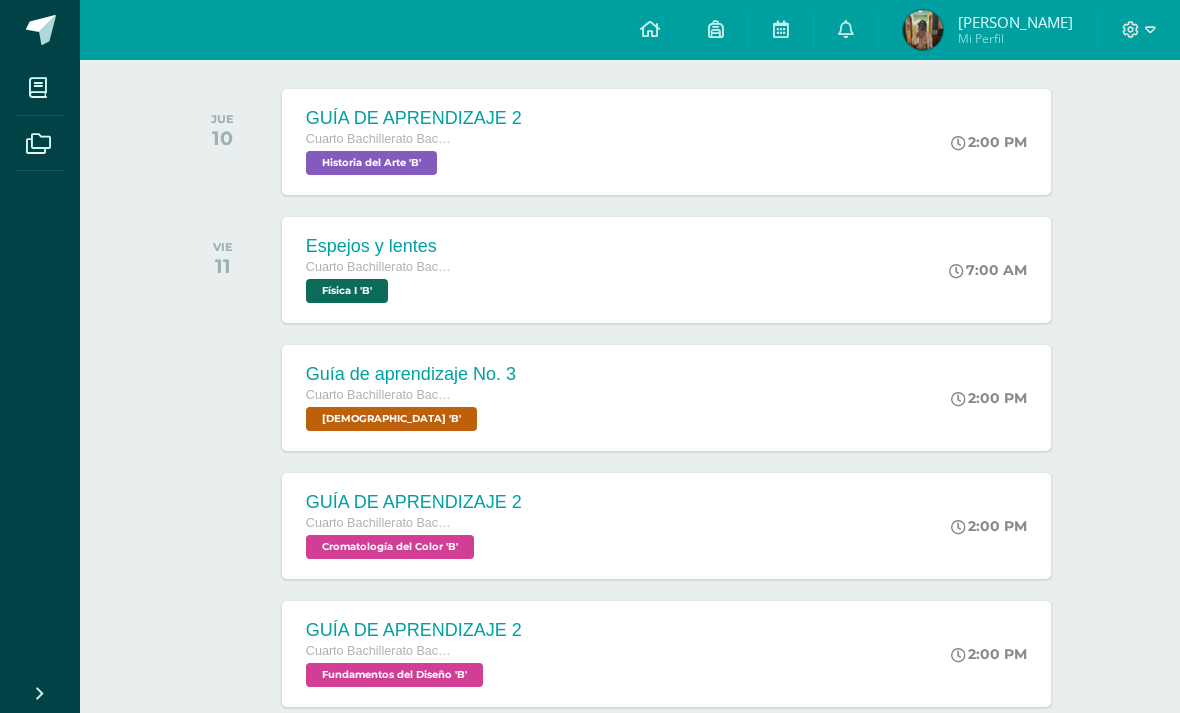 click on "GUÍA DE APRENDIZAJE 2
Cuarto Bachillerato Bachillerato en CCLL con Orientación en Diseño Gráfico
Fundamentos del Diseño 'B'" at bounding box center [414, 654] 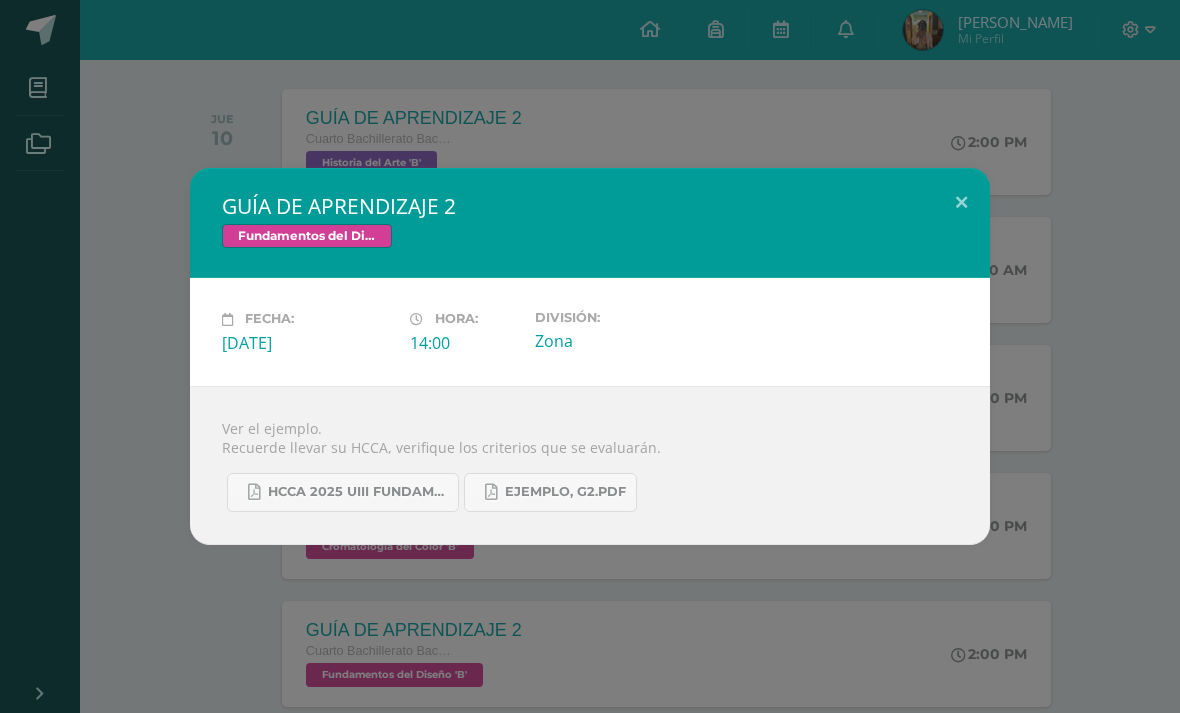 click on "GUÍA DE APRENDIZAJE 2
Fundamentos del Diseño
Fecha:
[DATE][PERSON_NAME]:
14:00
División:" at bounding box center (590, 356) 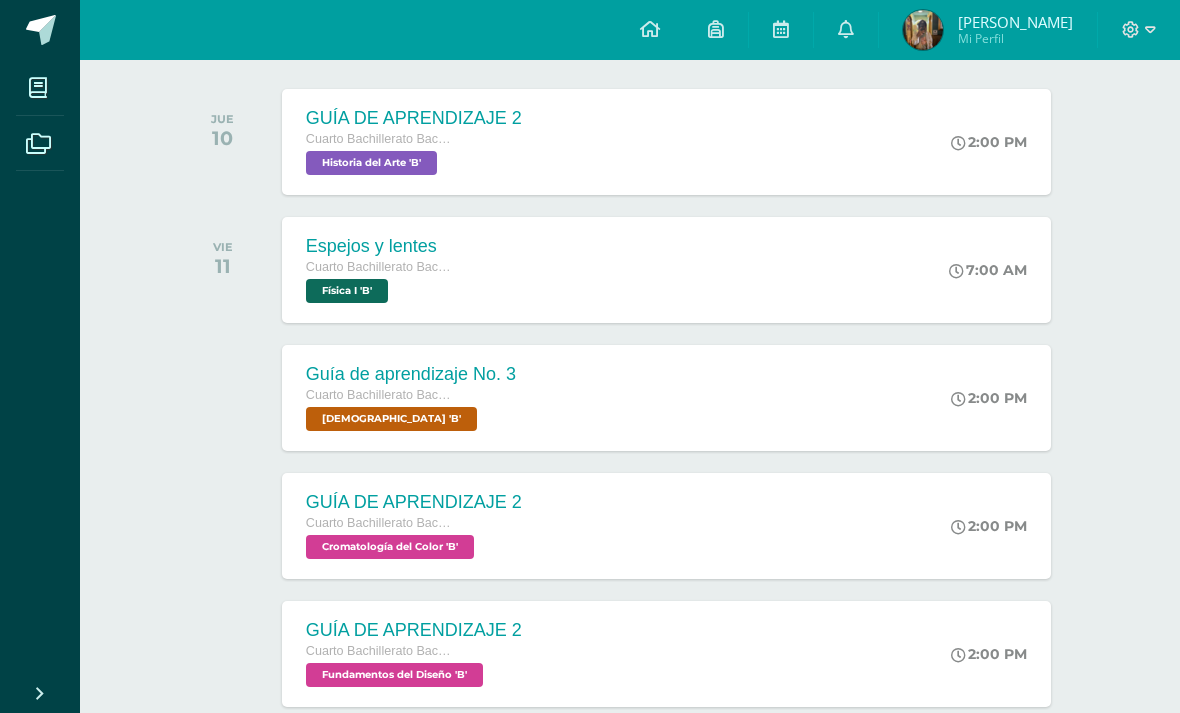 click on "Espejos y lentes
Cuarto Bachillerato Bachillerato en CCLL con Orientación en Diseño Gráfico
Física I 'B'" at bounding box center (381, 270) 